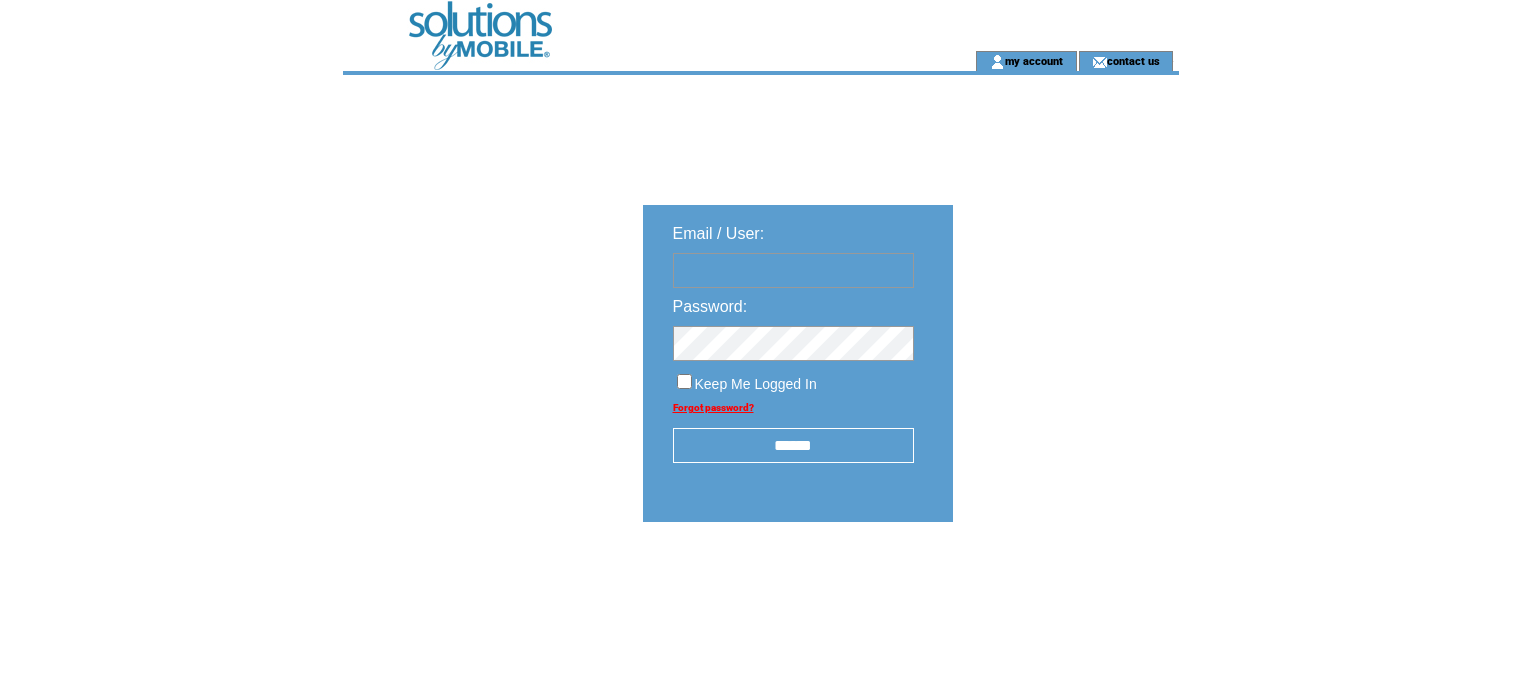 scroll, scrollTop: 0, scrollLeft: 0, axis: both 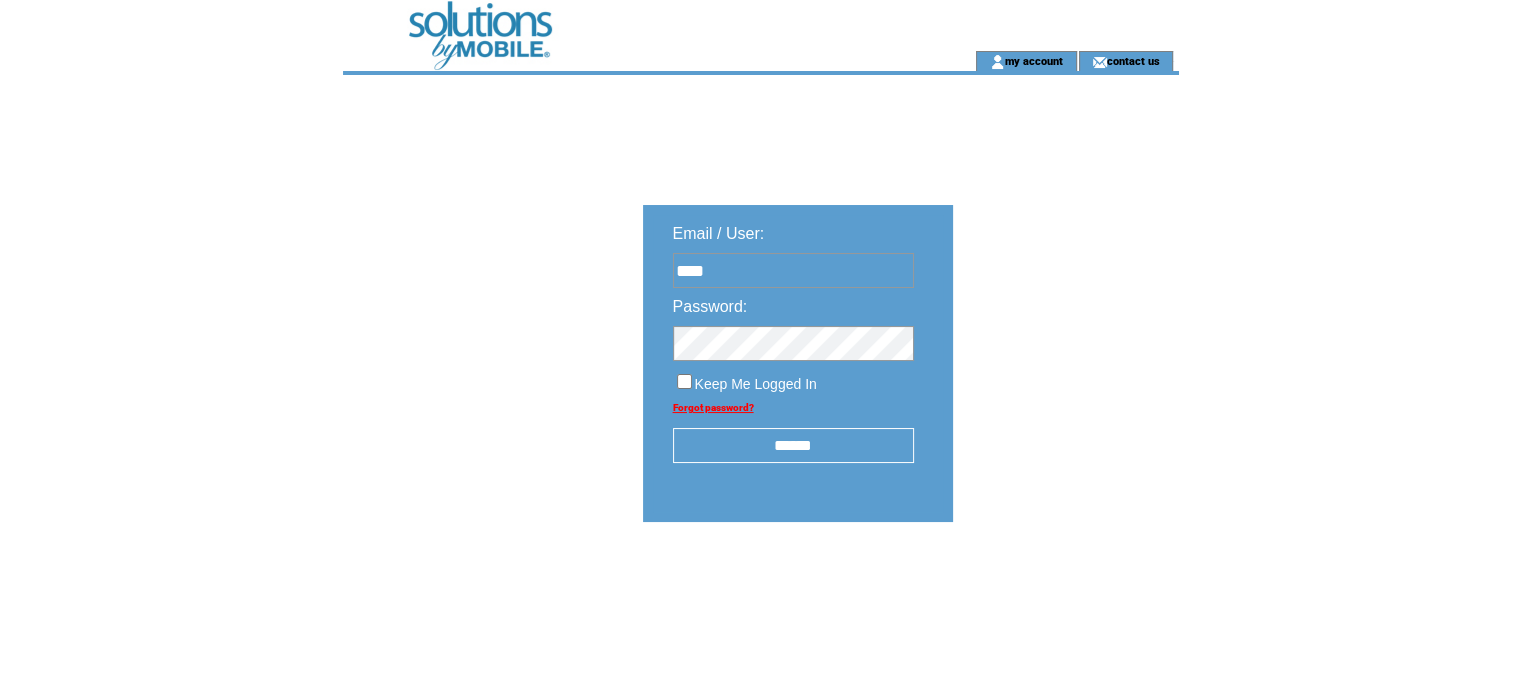 type on "**********" 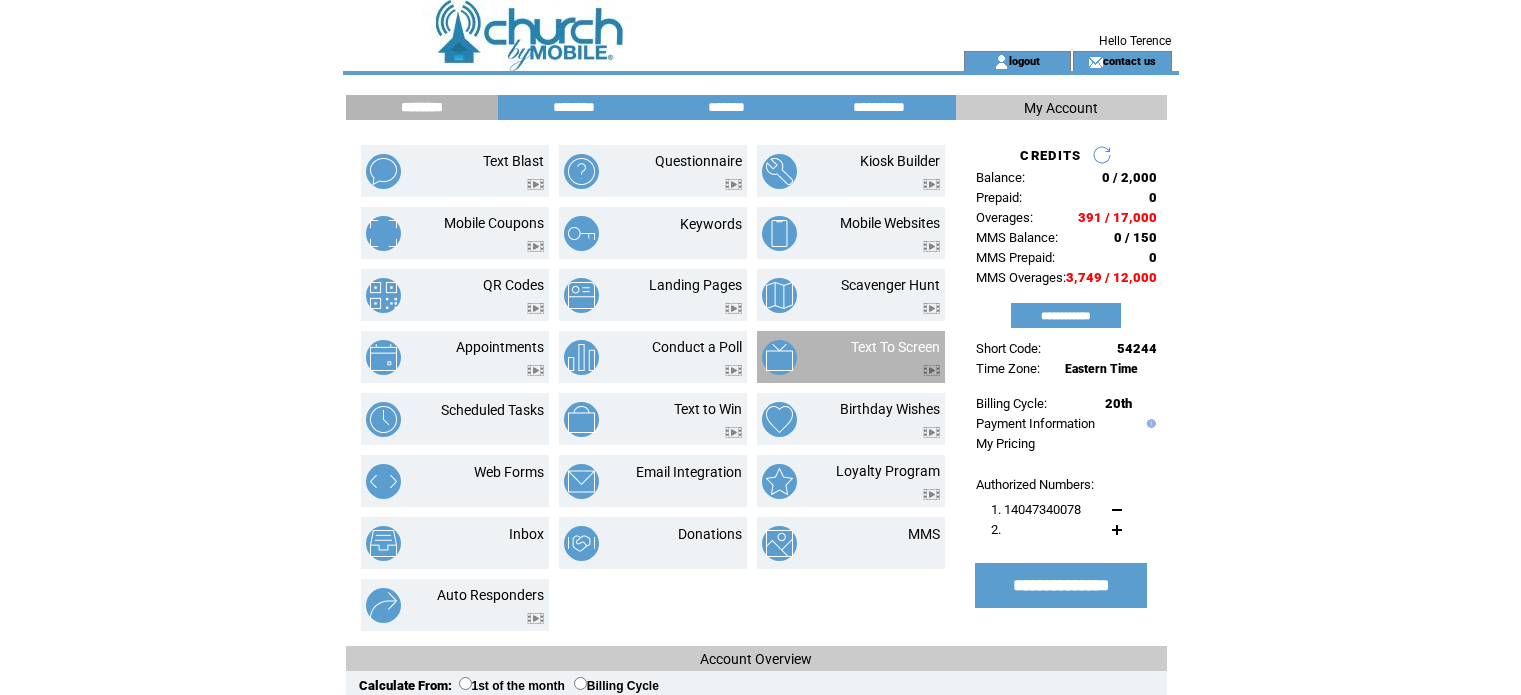 scroll, scrollTop: 0, scrollLeft: 0, axis: both 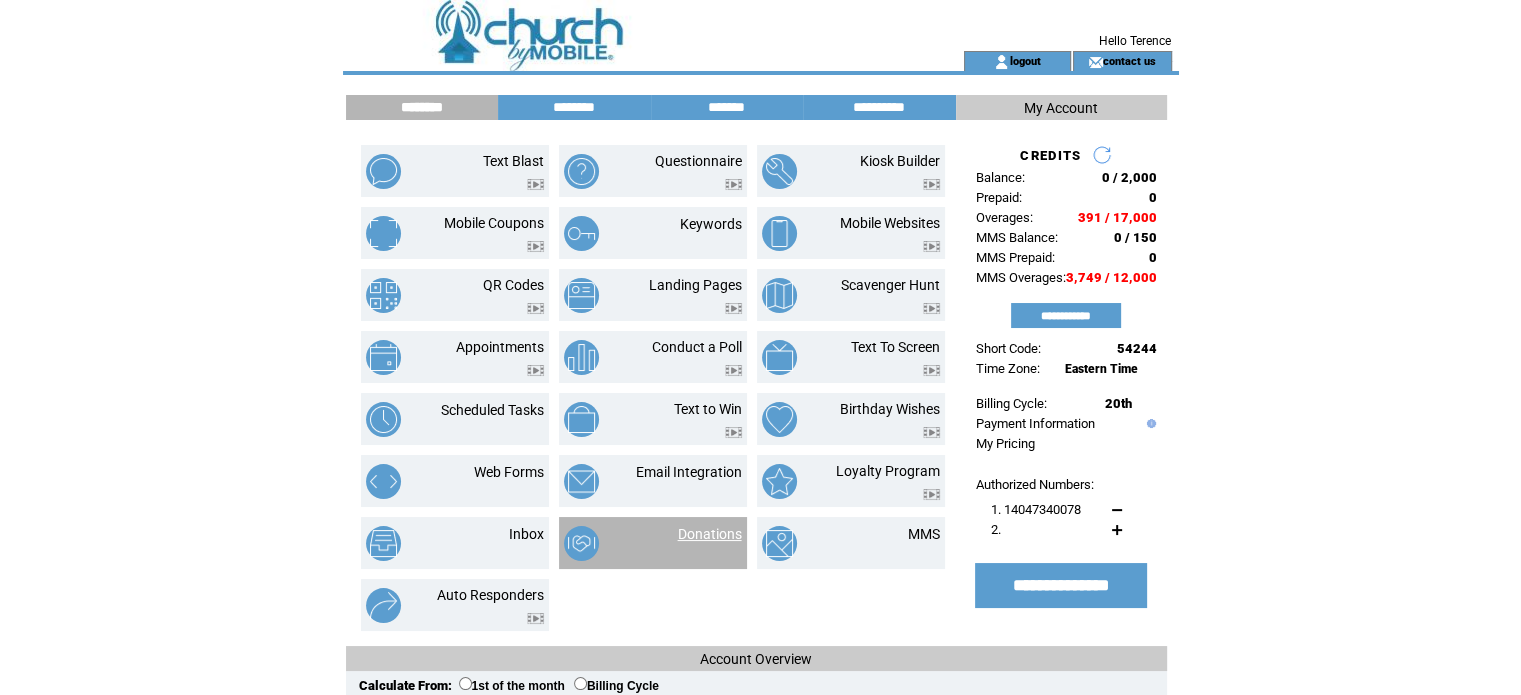 click on "Donations" at bounding box center (710, 534) 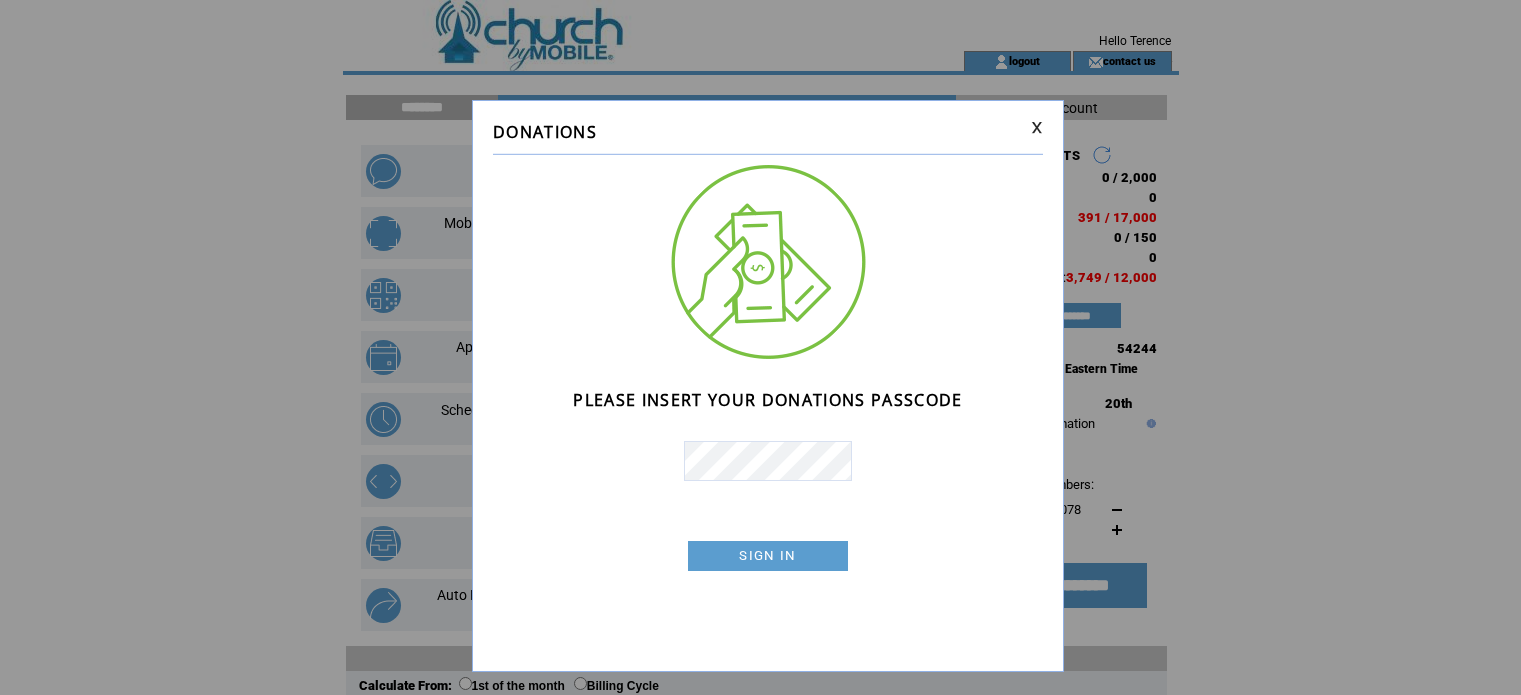 scroll, scrollTop: 0, scrollLeft: 0, axis: both 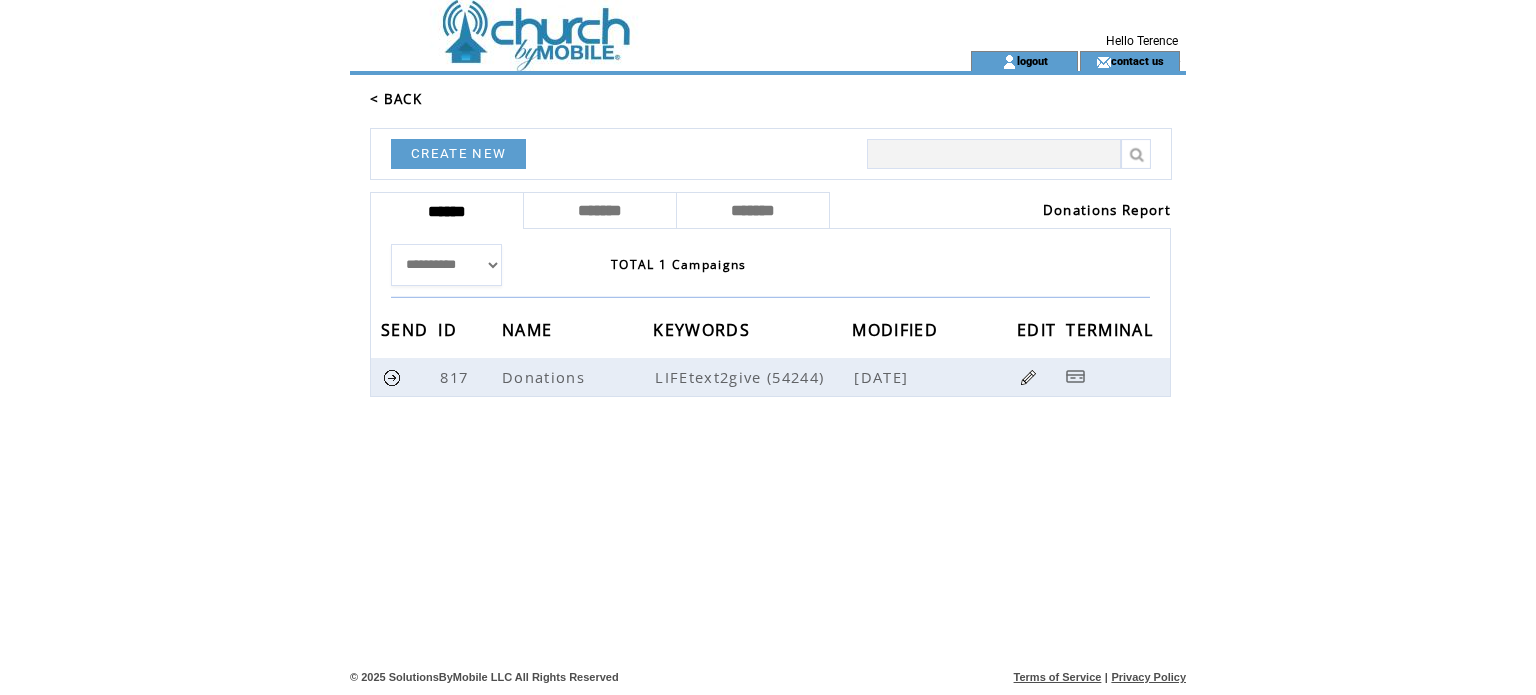 click on "Donations Report" at bounding box center (1107, 210) 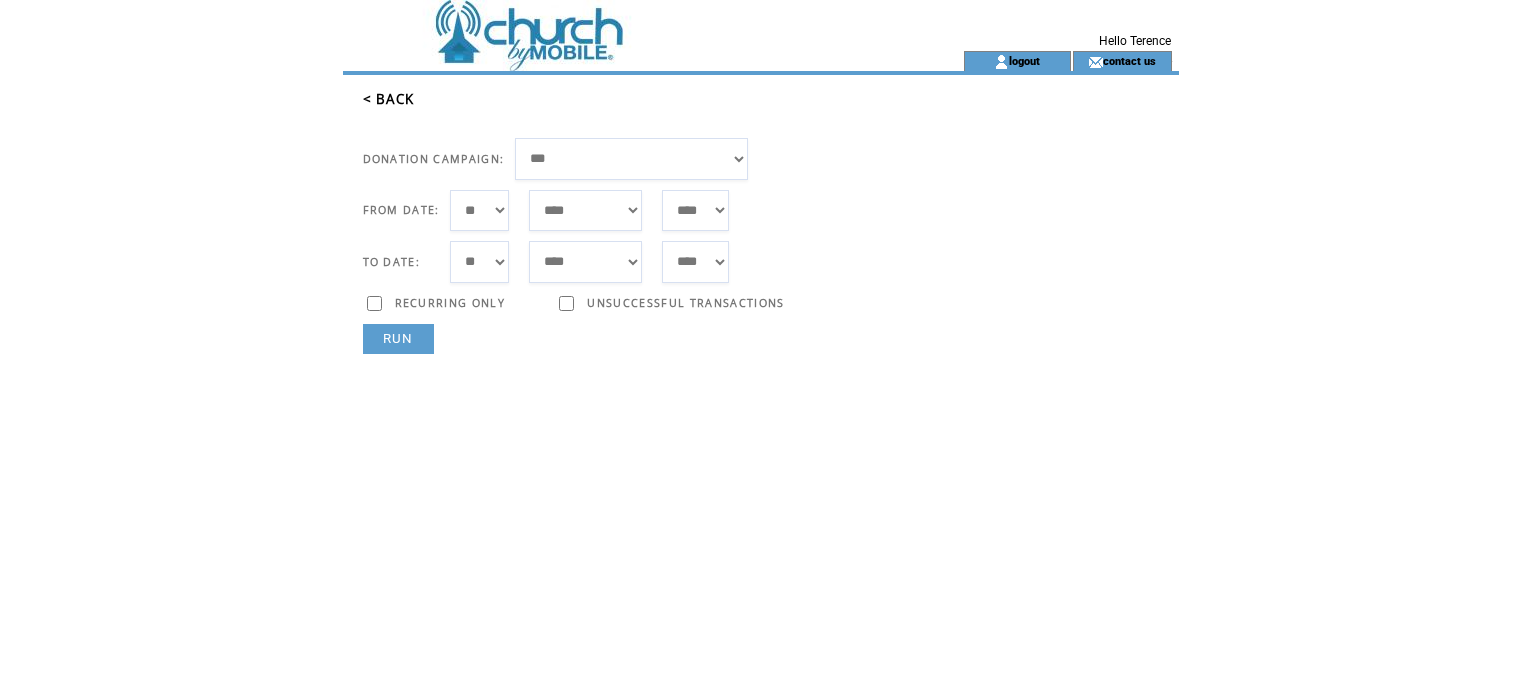 scroll, scrollTop: 0, scrollLeft: 0, axis: both 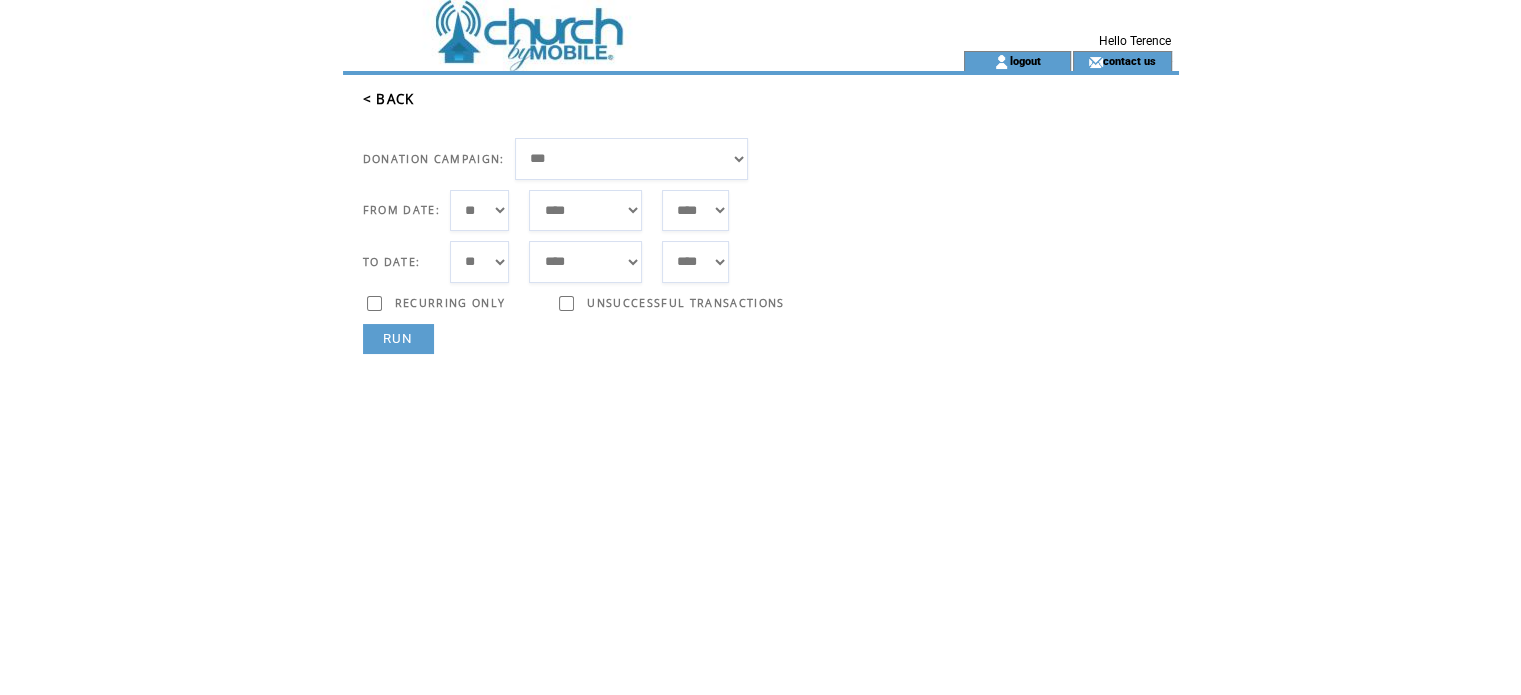 click on "**********" at bounding box center [632, 159] 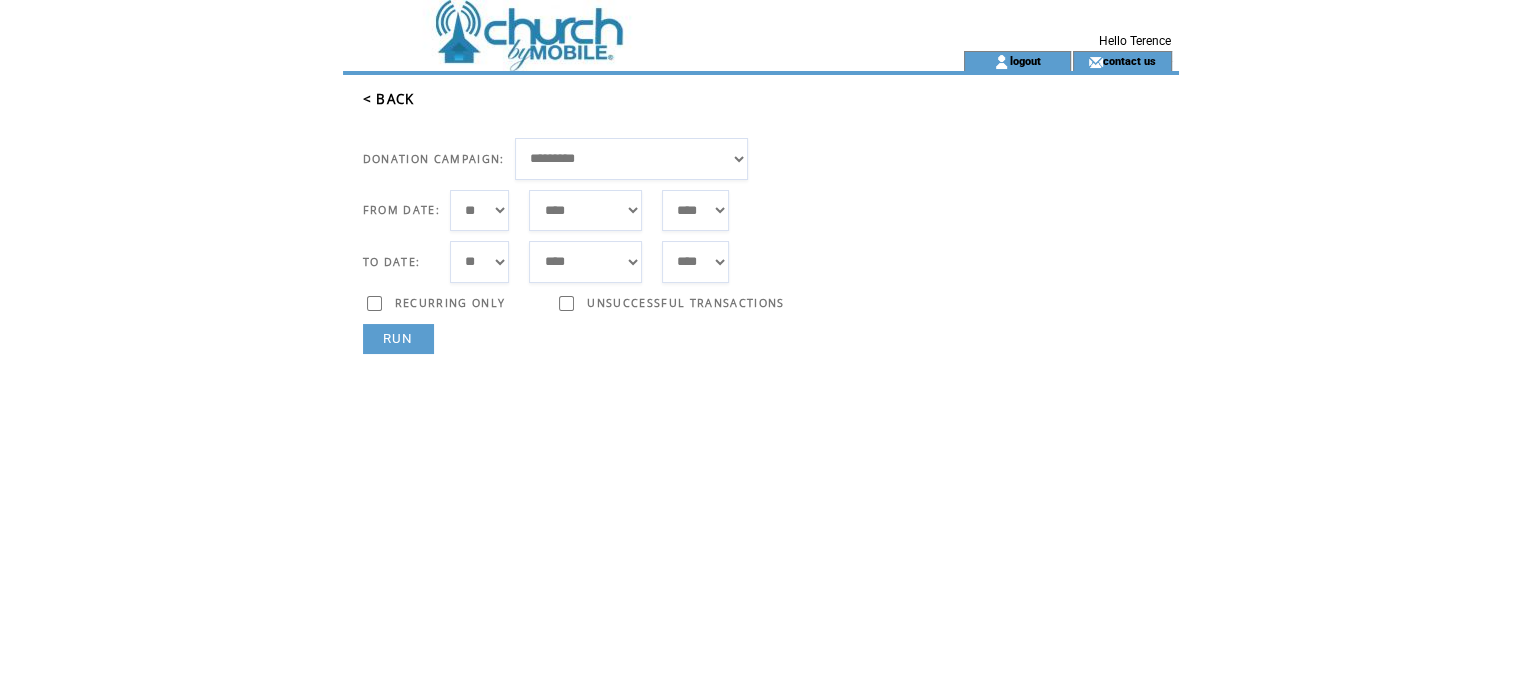 click on "***** 	 ******* 	 ******** 	 ***** 	 ***** 	 *** 	 **** 	 **** 	 ****** 	 ********* 	 ******* 	 ******** 	 ********" at bounding box center [585, 211] 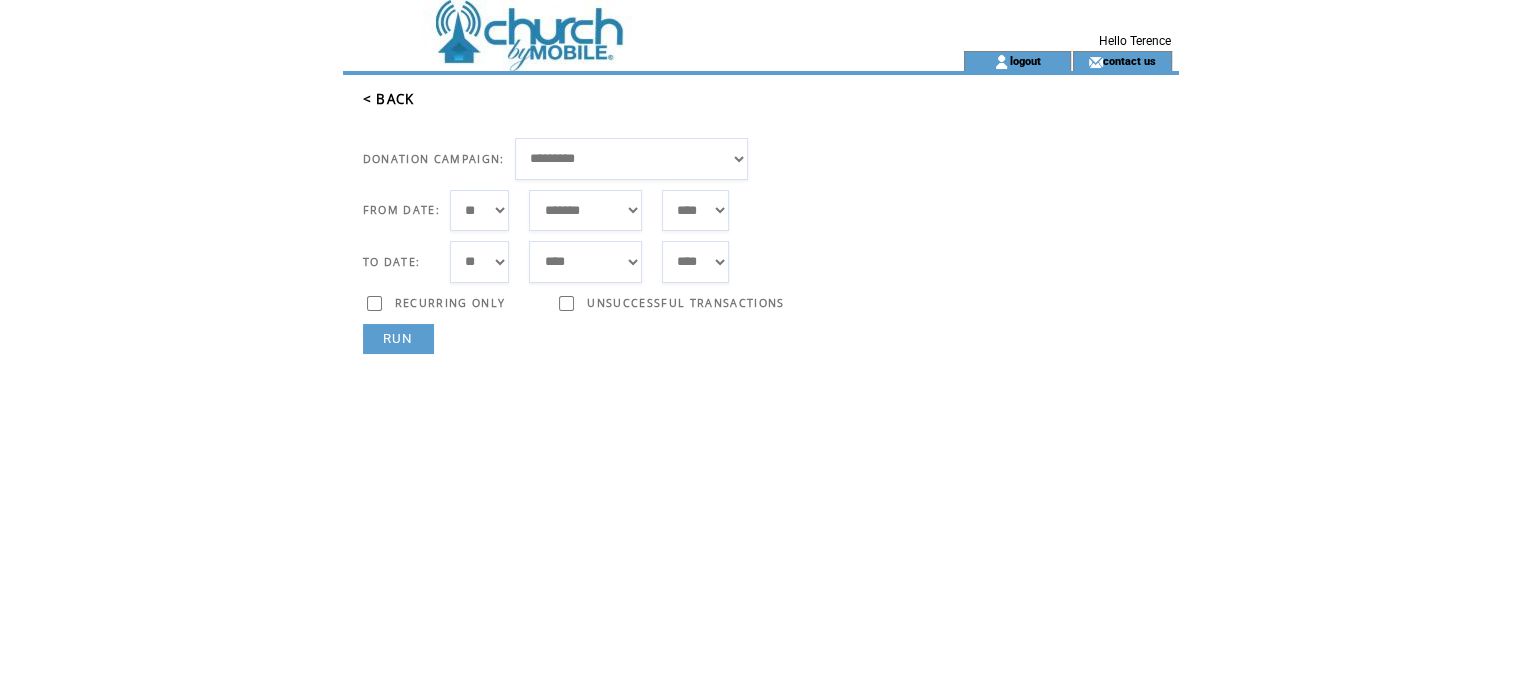 click on "***** 	 ******* 	 ******** 	 ***** 	 ***** 	 *** 	 **** 	 **** 	 ****** 	 ********* 	 ******* 	 ******** 	 ********" at bounding box center (585, 211) 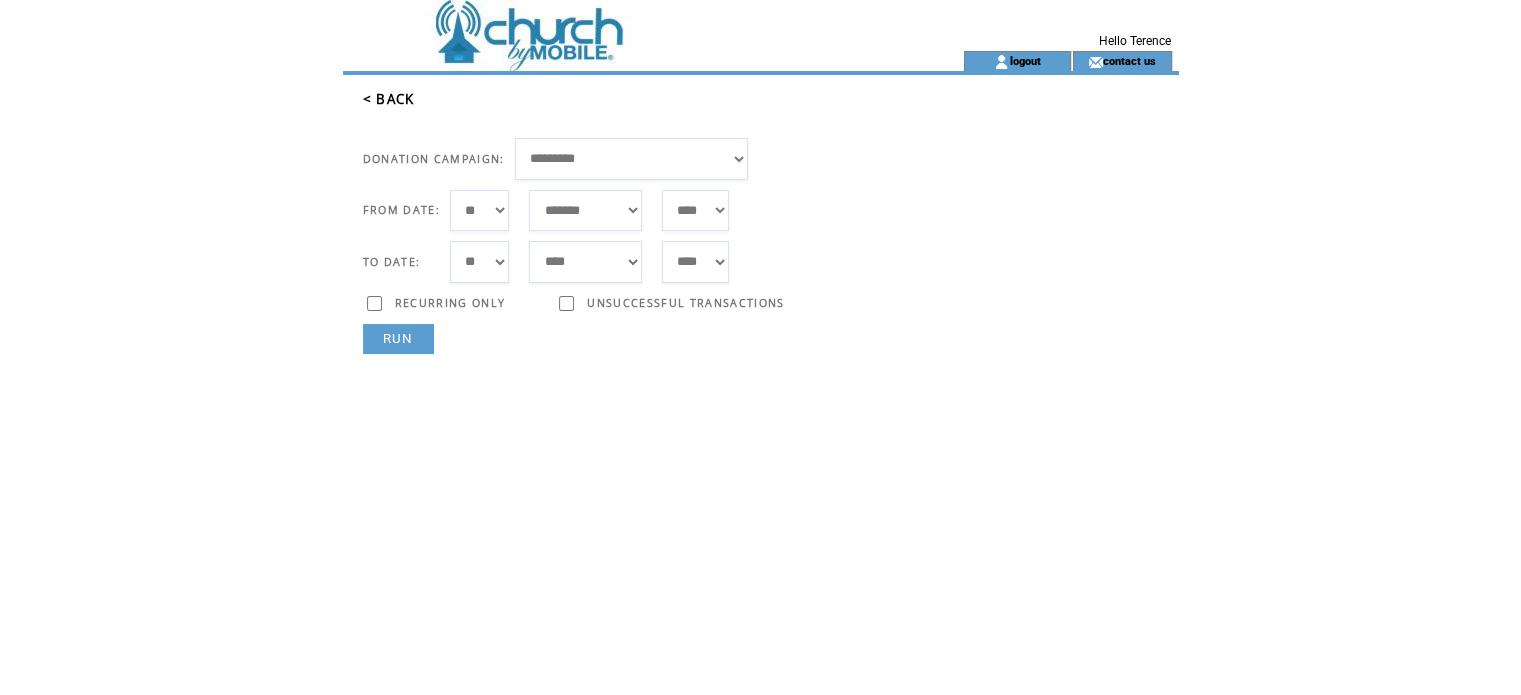 select on "**" 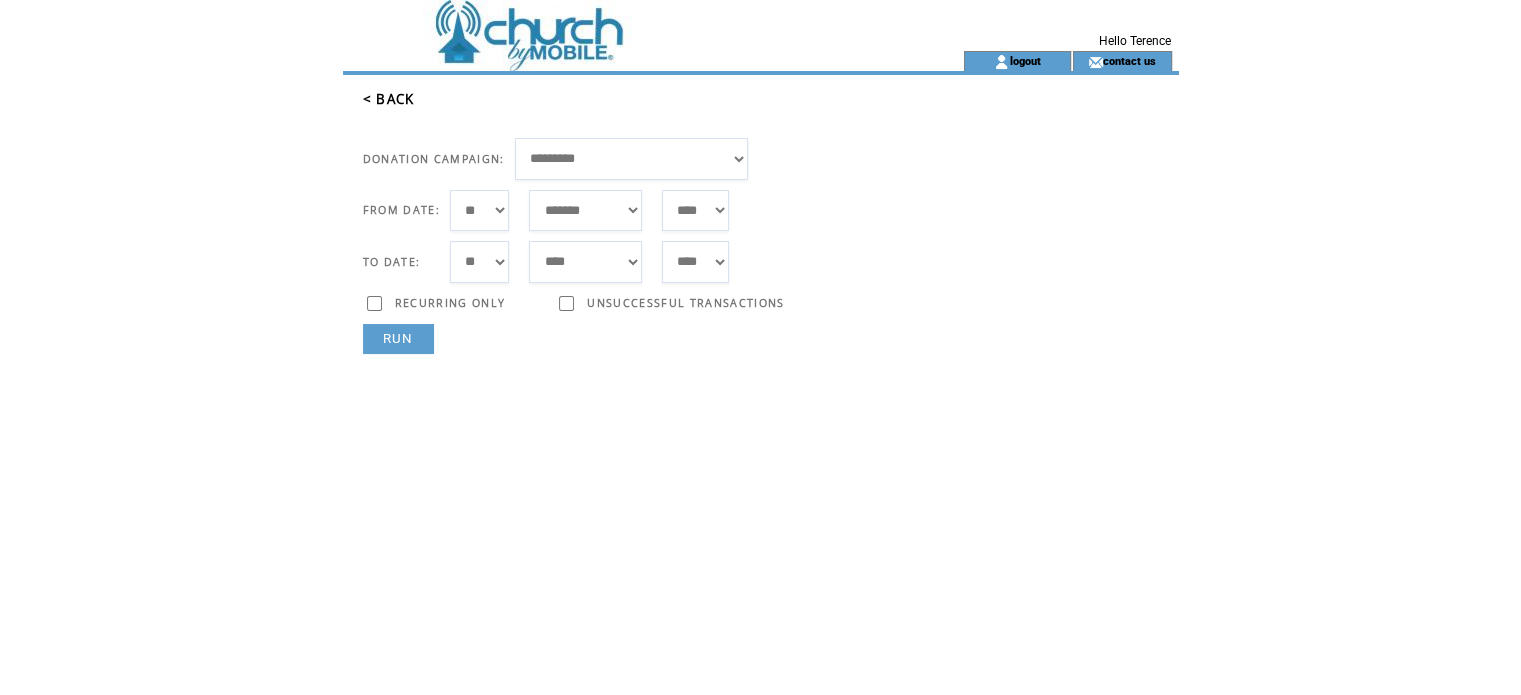 click on "*** 	 * 	 * 	 * 	 * 	 * 	 * 	 * 	 * 	 * 	 ** 	 ** 	 ** 	 ** 	 ** 	 ** 	 ** 	 ** 	 ** 	 ** 	 ** 	 ** 	 ** 	 ** 	 ** 	 ** 	 ** 	 ** 	 ** 	 ** 	 ** 	 **" at bounding box center (480, 211) 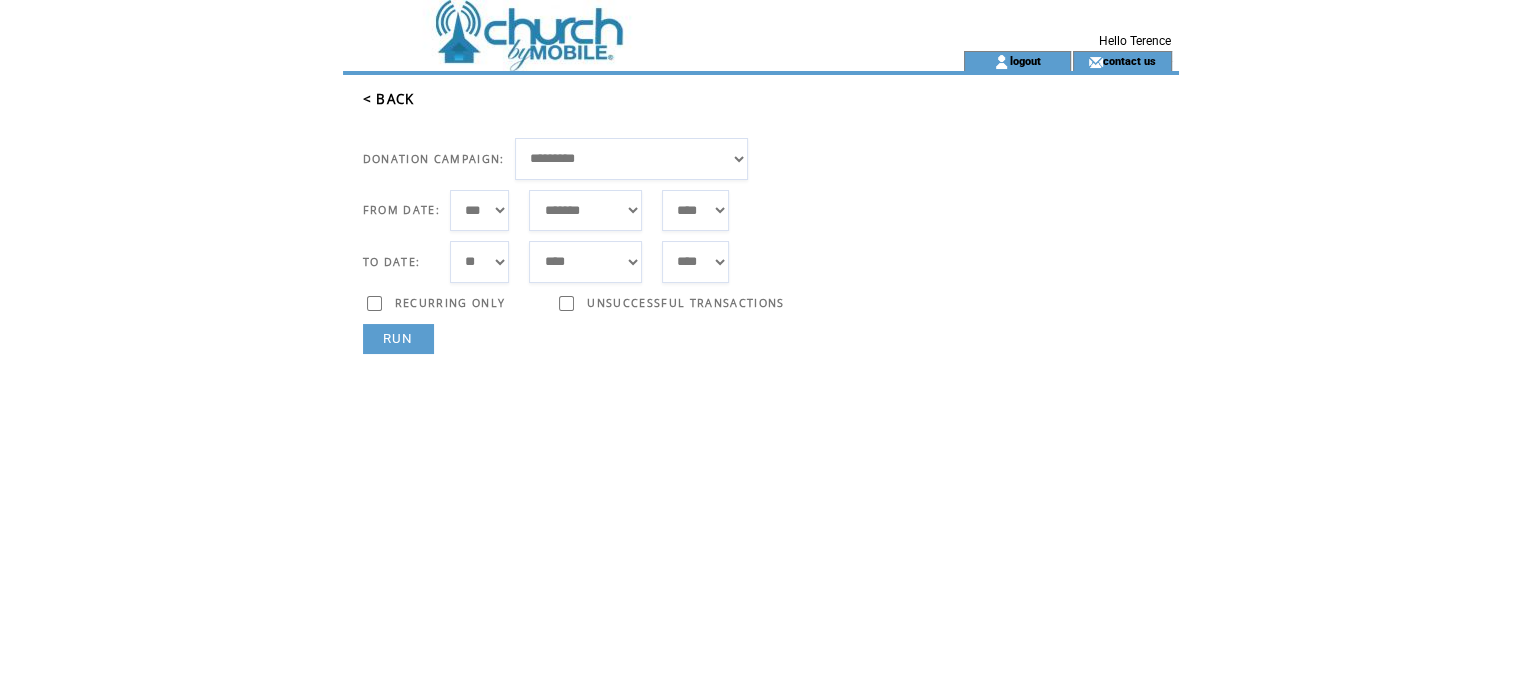 click on "*** 	 * 	 * 	 * 	 * 	 * 	 * 	 * 	 * 	 * 	 ** 	 ** 	 ** 	 ** 	 ** 	 ** 	 ** 	 ** 	 ** 	 ** 	 ** 	 ** 	 ** 	 ** 	 ** 	 ** 	 ** 	 ** 	 ** 	 ** 	 ** 	 **" at bounding box center (480, 262) 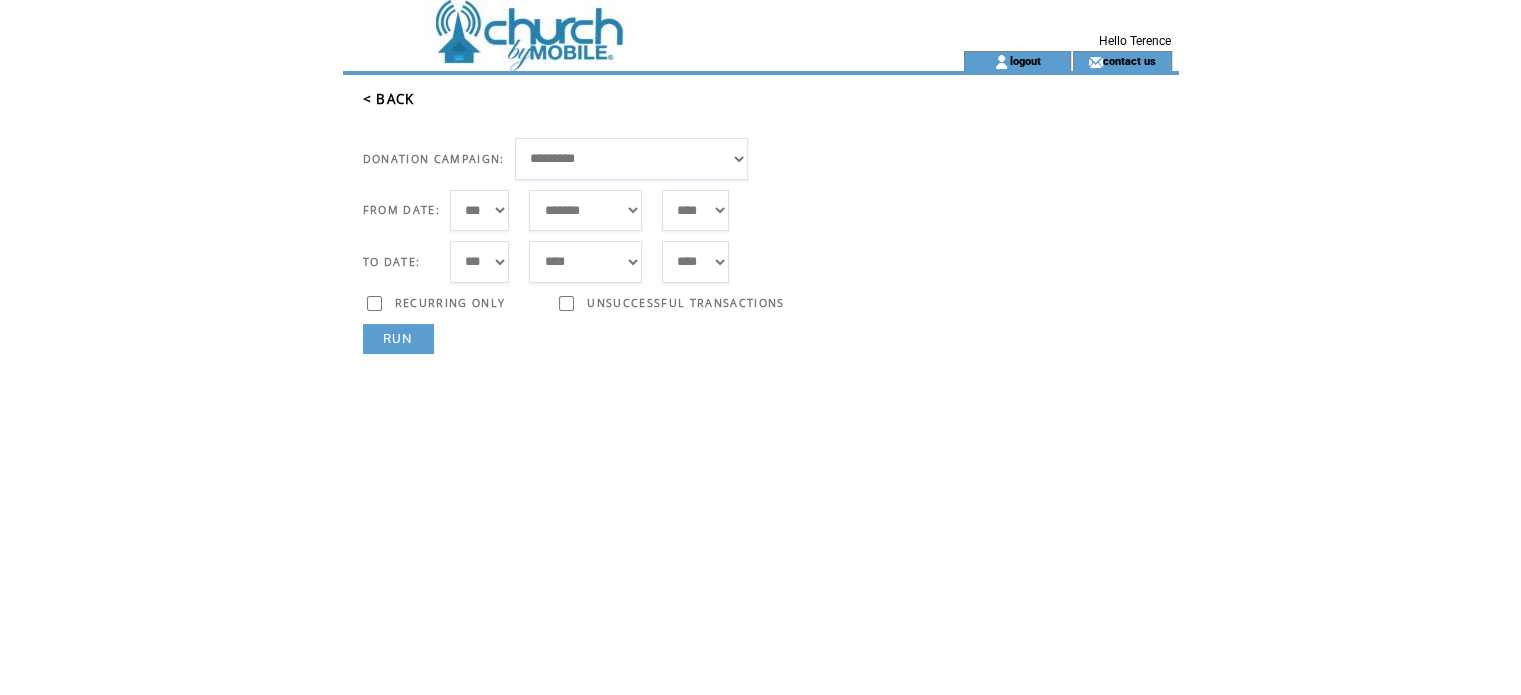 click on "RUN" at bounding box center [398, 339] 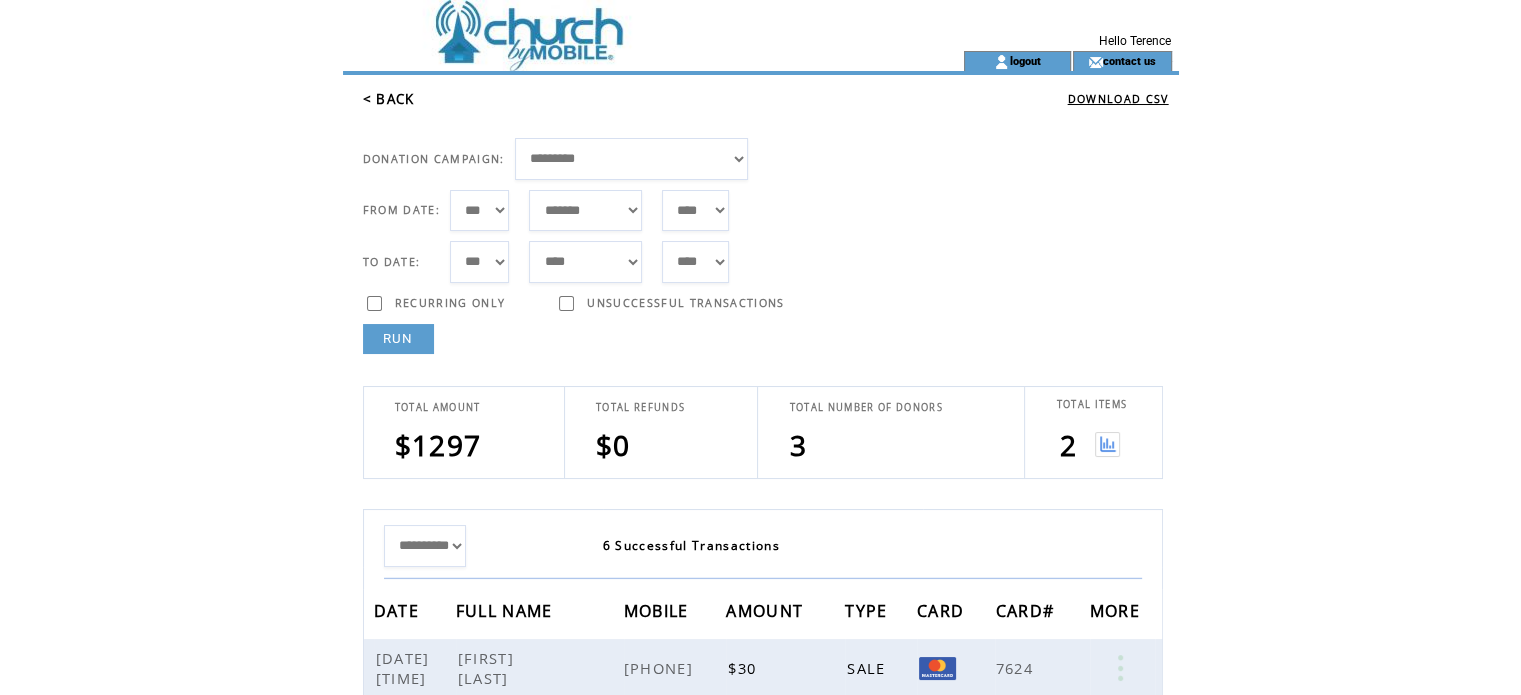 click at bounding box center (1107, 444) 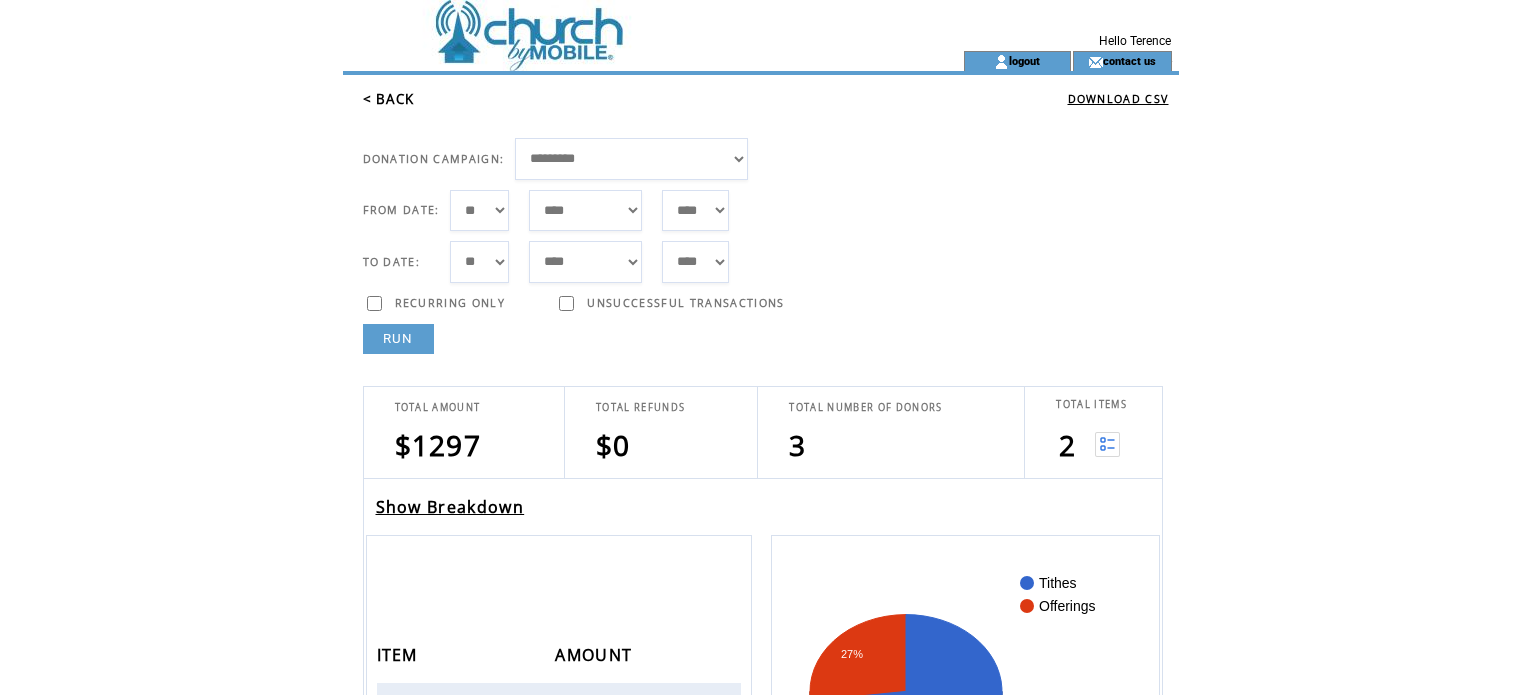 scroll, scrollTop: 0, scrollLeft: 0, axis: both 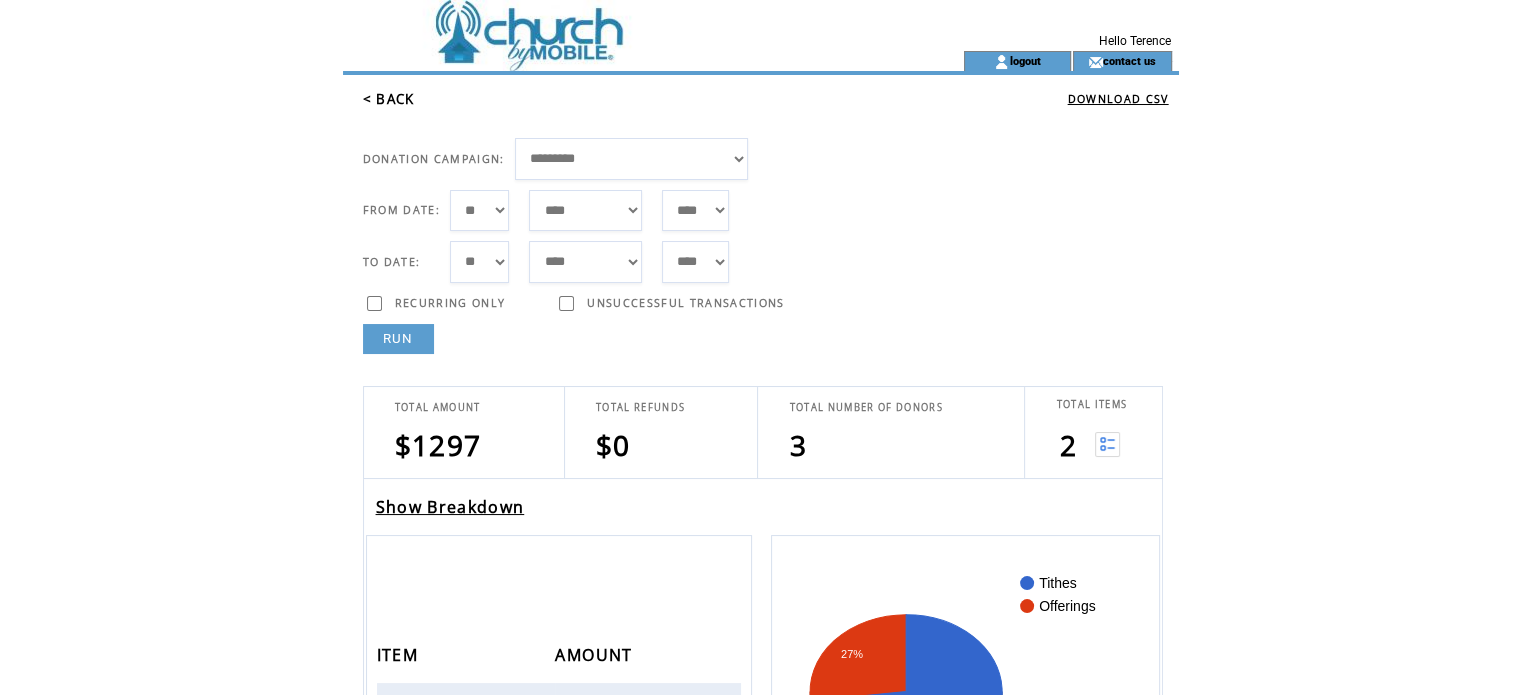 click on "Show Breakdown" at bounding box center [450, 507] 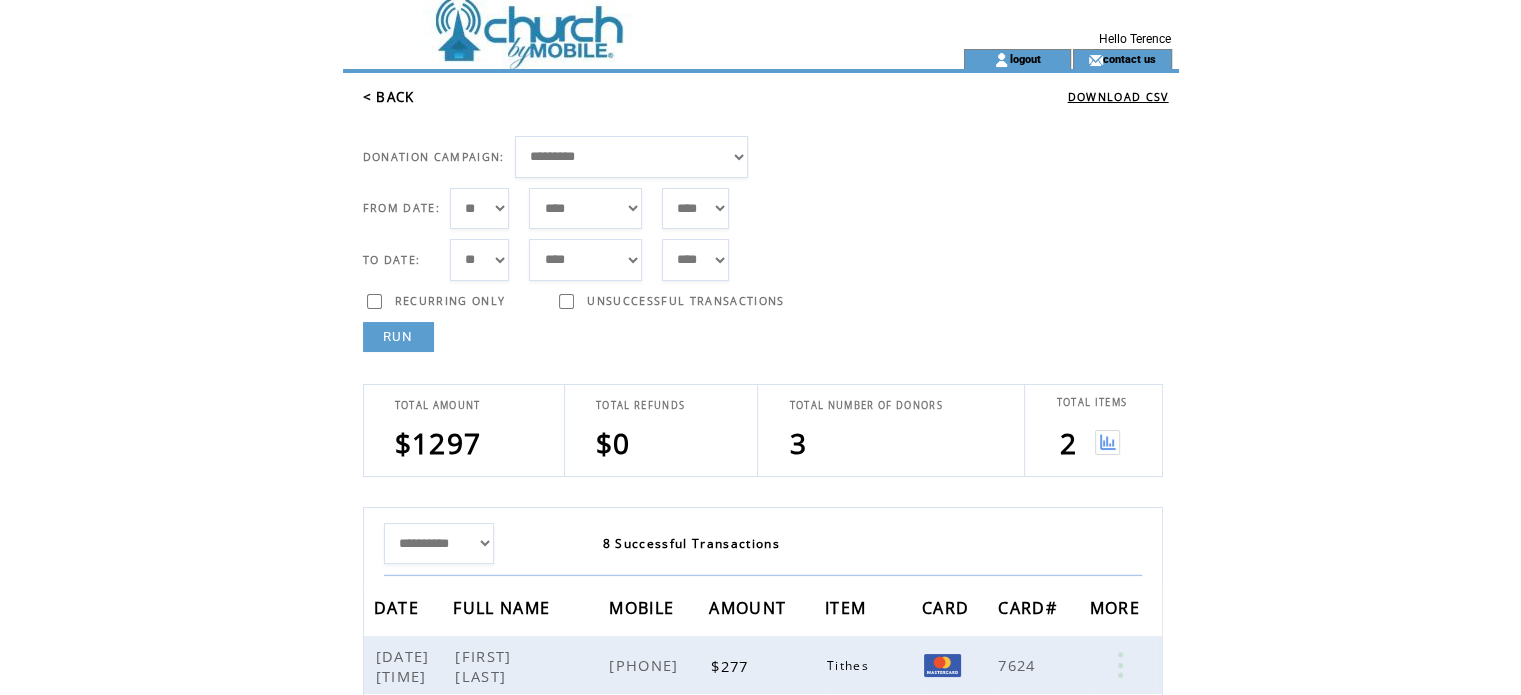 scroll, scrollTop: 0, scrollLeft: 0, axis: both 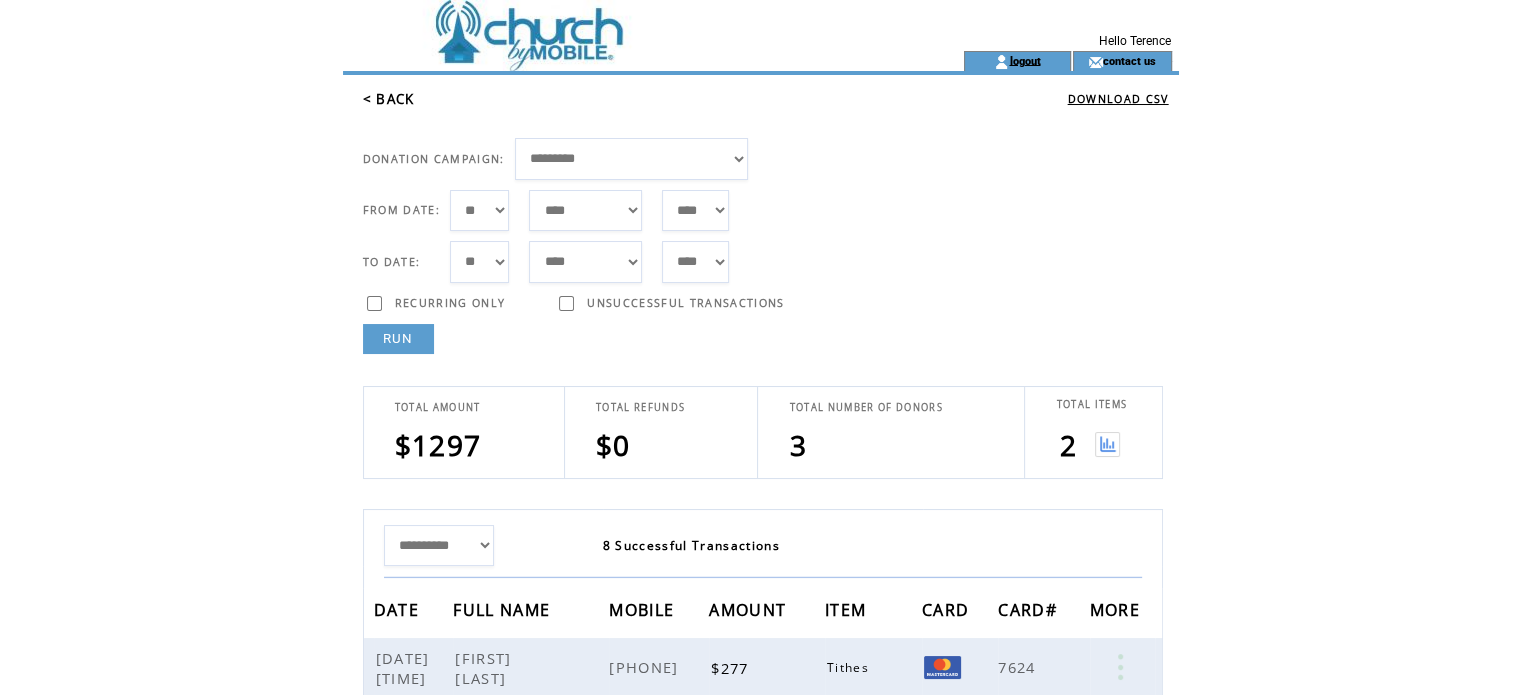 click on "logout" at bounding box center [1024, 60] 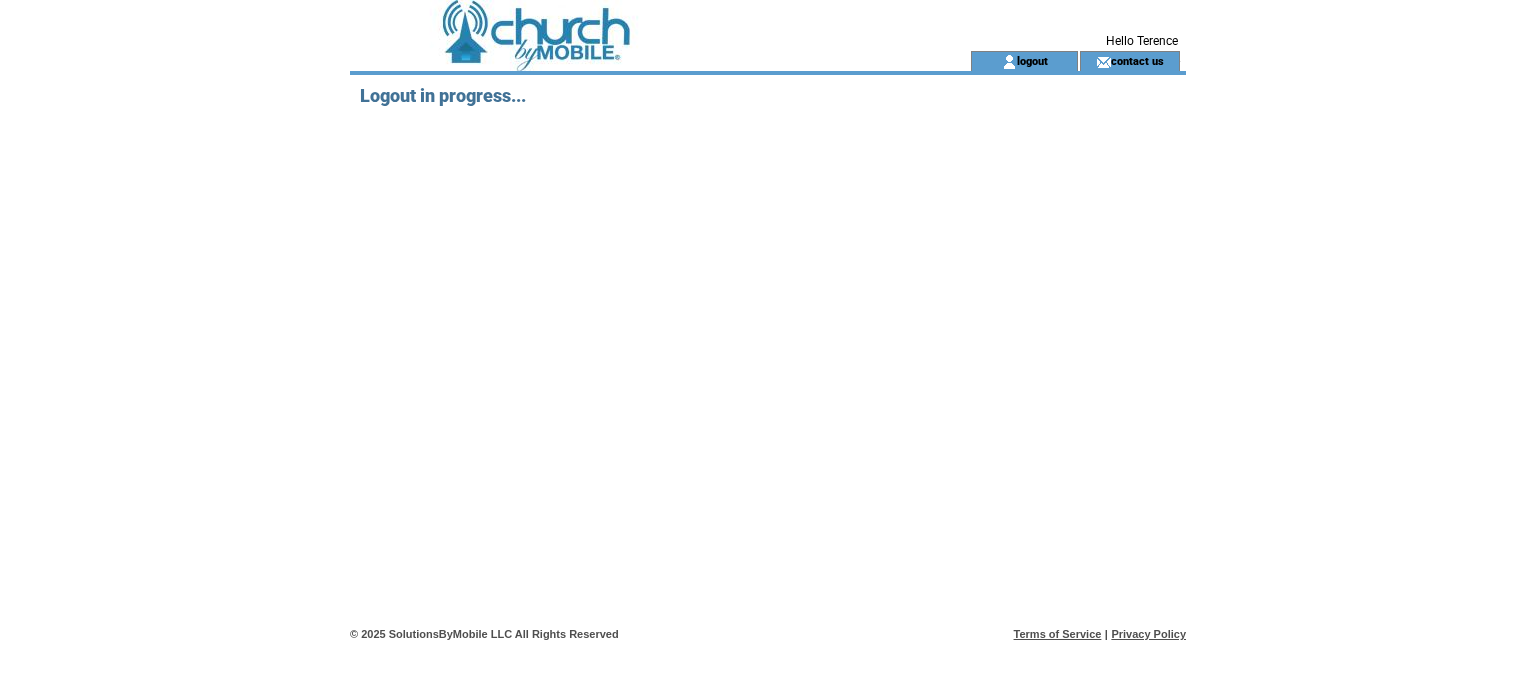 scroll, scrollTop: 0, scrollLeft: 0, axis: both 